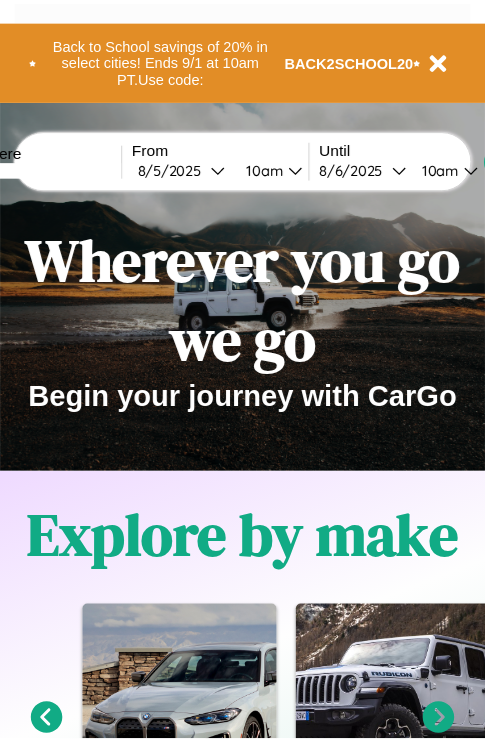 scroll, scrollTop: 0, scrollLeft: 0, axis: both 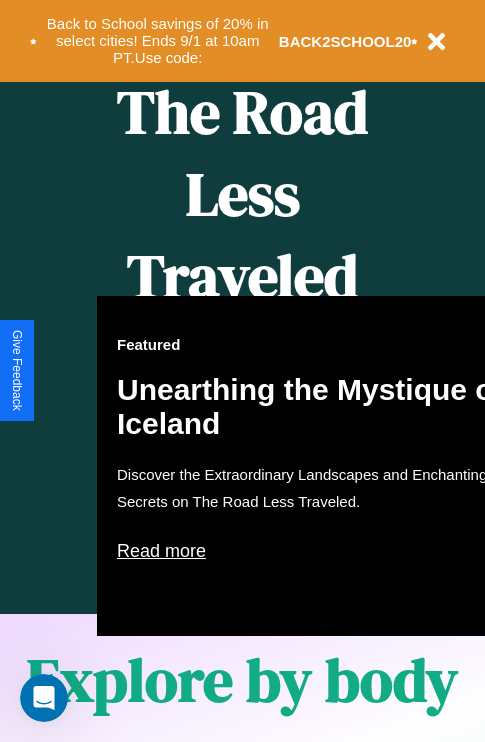 click on "Featured Unearthing the Mystique of Iceland Discover the Extraordinary Landscapes and Enchanting Secrets on The Road Less Traveled. Read more" at bounding box center [317, 466] 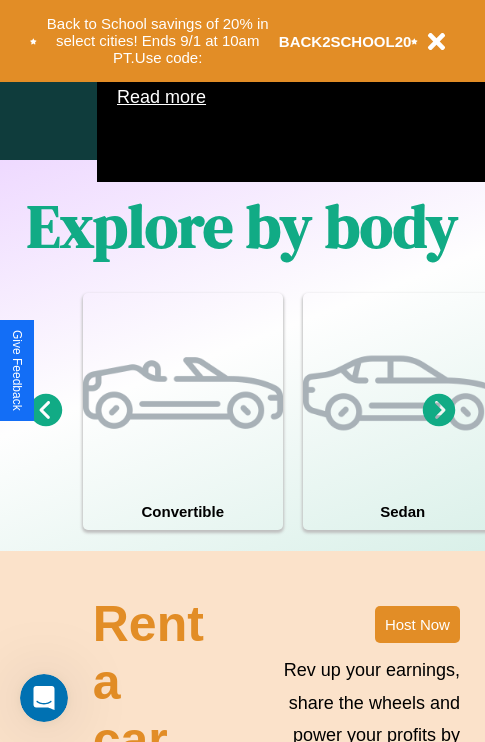 scroll, scrollTop: 1285, scrollLeft: 0, axis: vertical 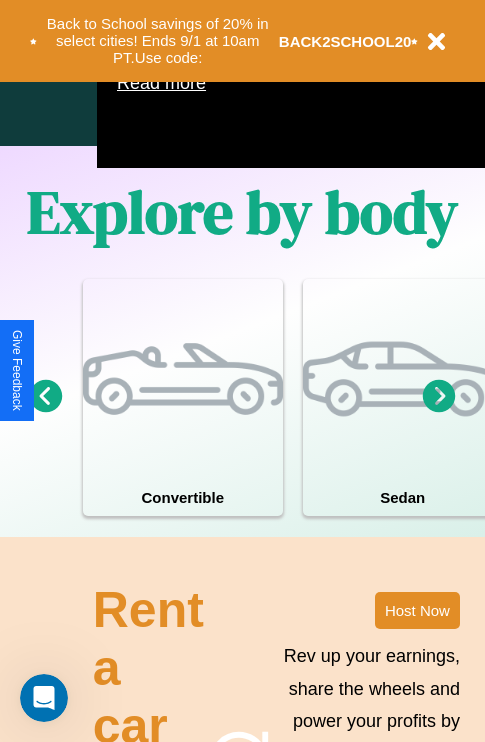 click 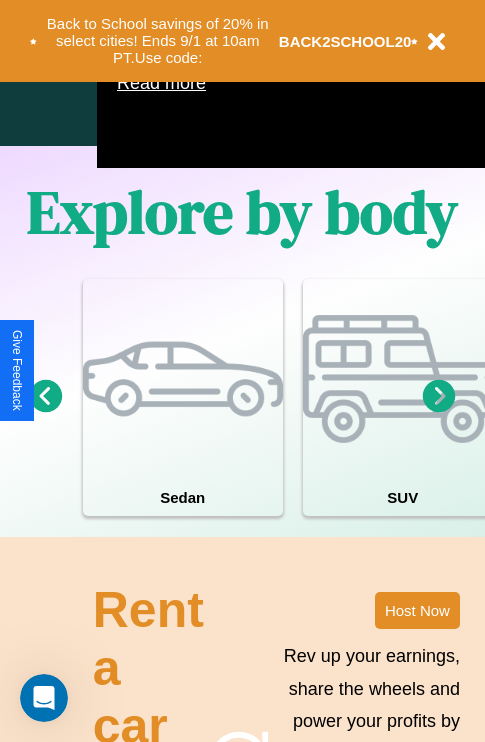 click 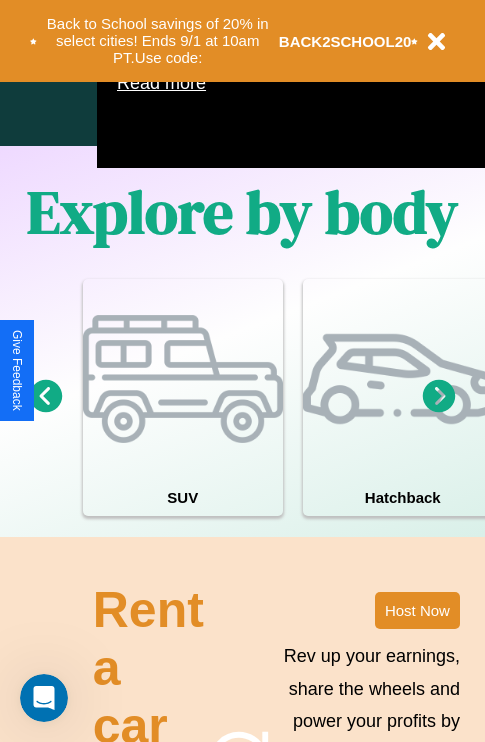 click 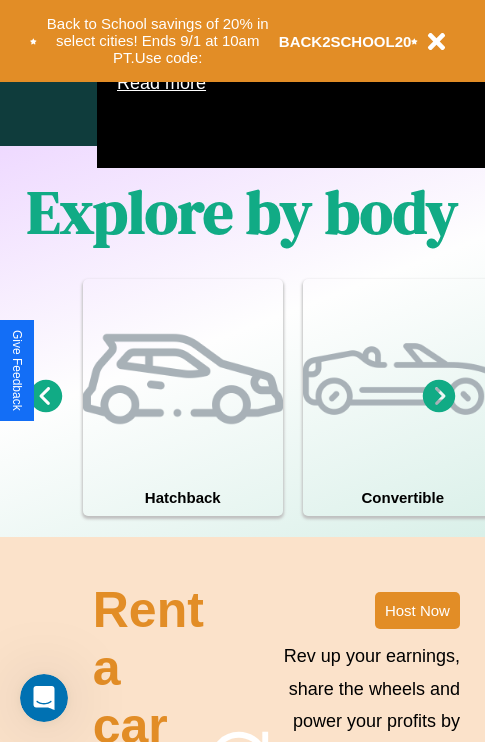 click 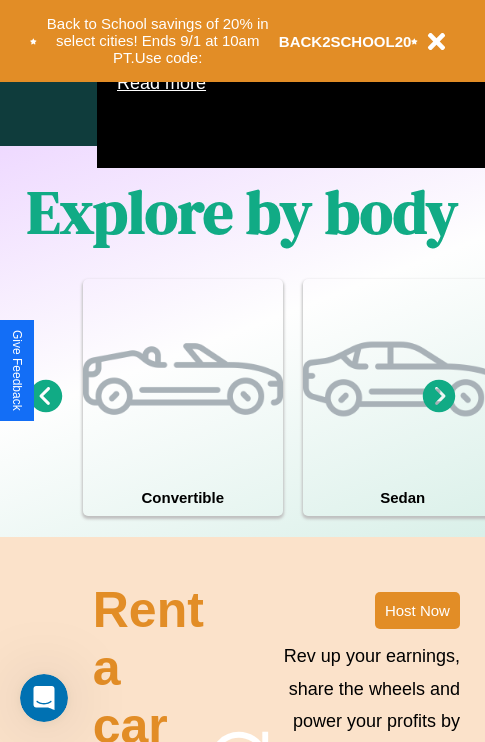 click 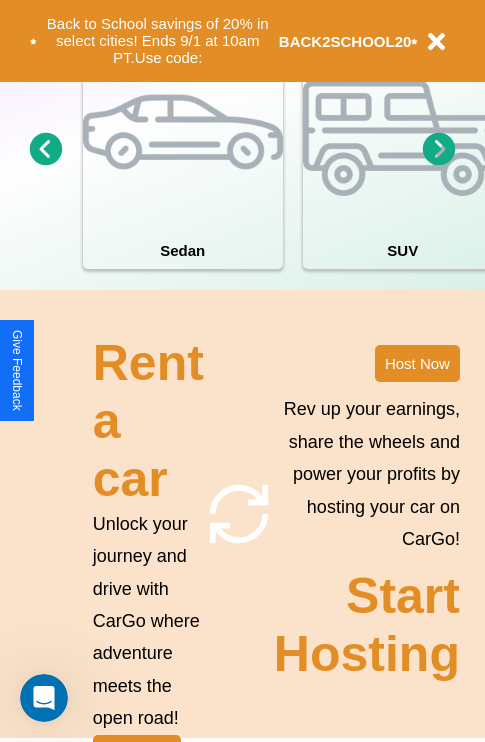 scroll, scrollTop: 1558, scrollLeft: 0, axis: vertical 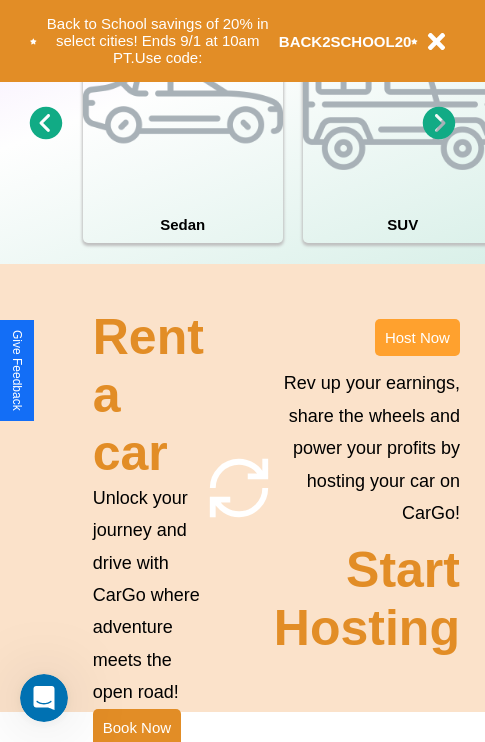 click on "Host Now" at bounding box center [417, 337] 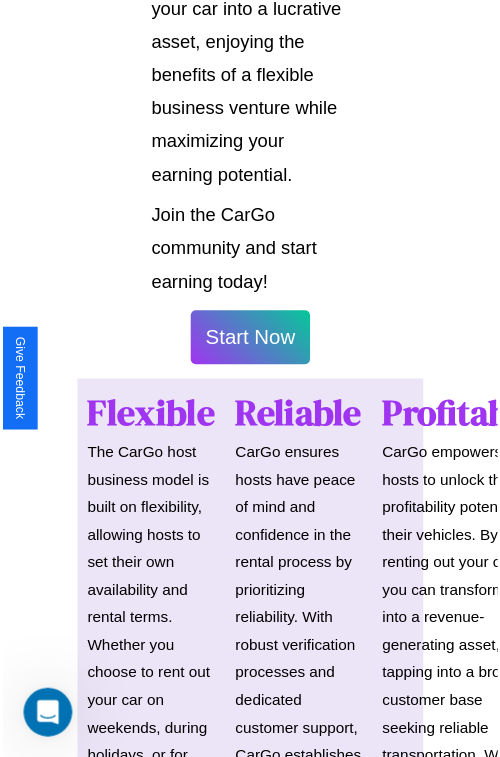 scroll, scrollTop: 1417, scrollLeft: 0, axis: vertical 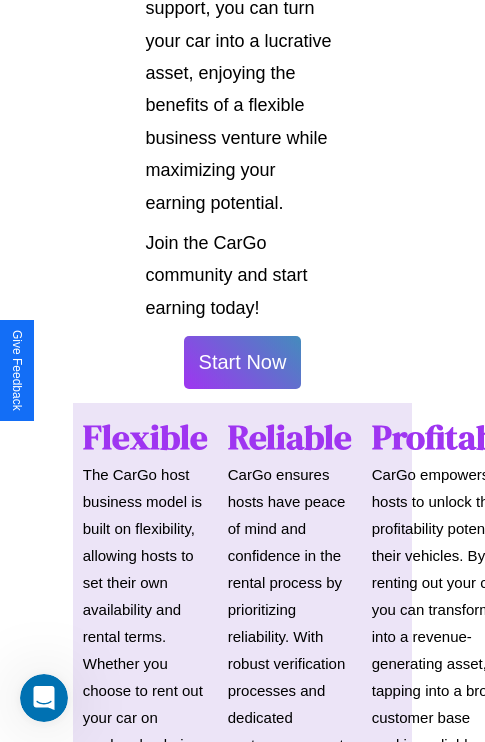 click on "Start Now" at bounding box center (243, 362) 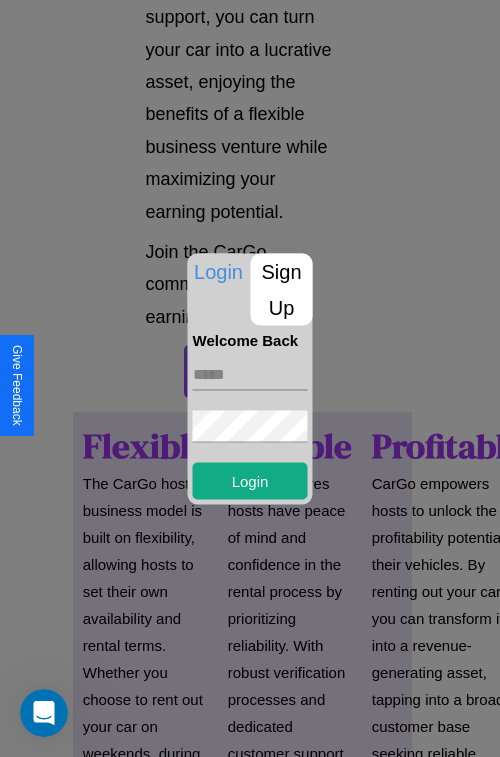 click at bounding box center (250, 374) 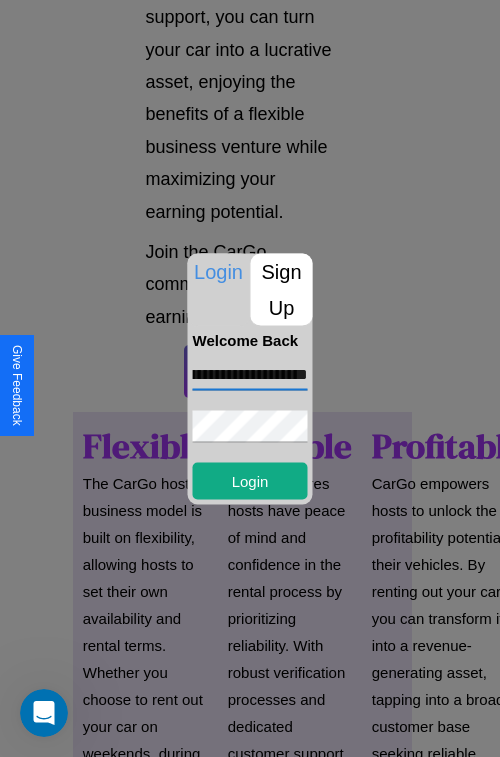 scroll, scrollTop: 0, scrollLeft: 115, axis: horizontal 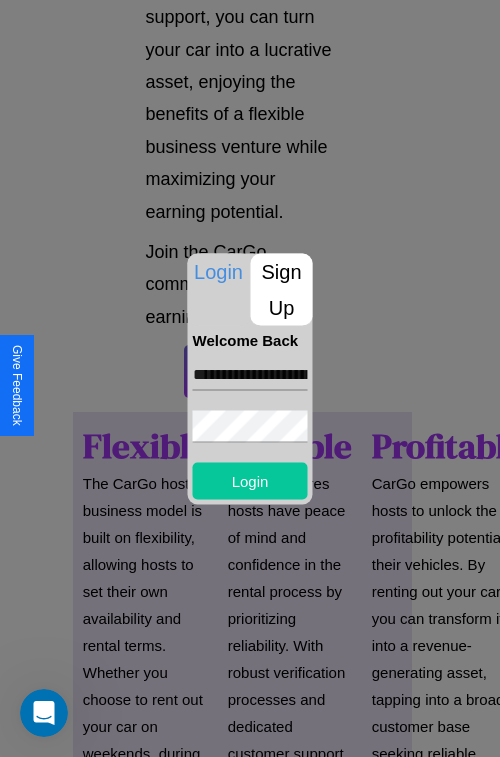 click on "Login" at bounding box center (250, 480) 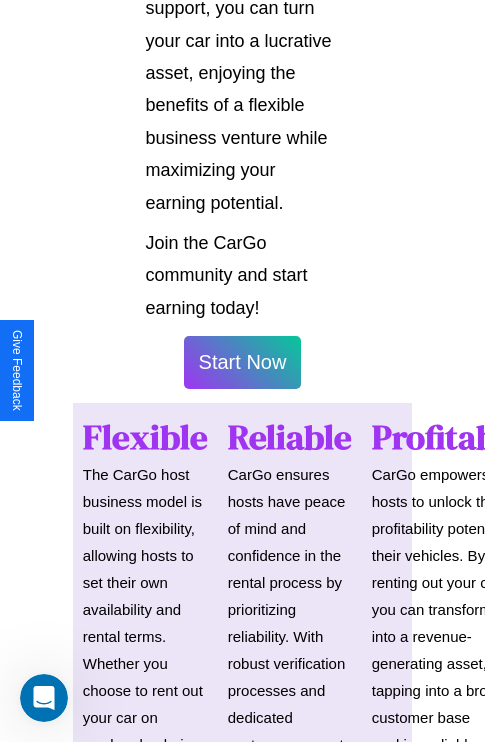scroll, scrollTop: 1419, scrollLeft: 0, axis: vertical 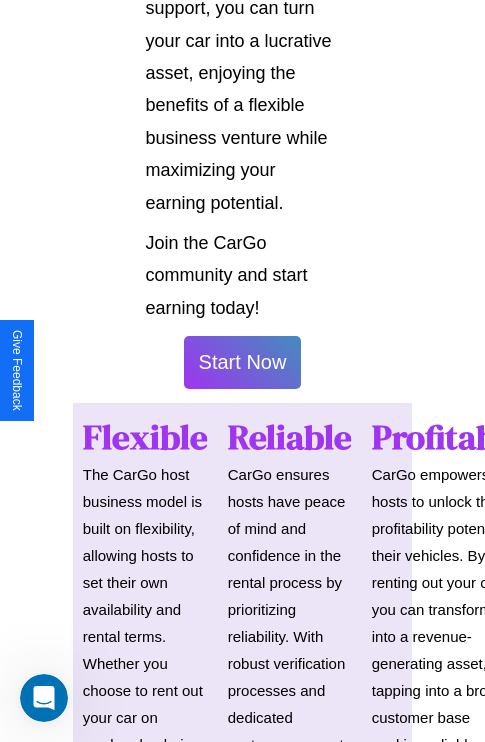 click on "Start Now" at bounding box center [243, 362] 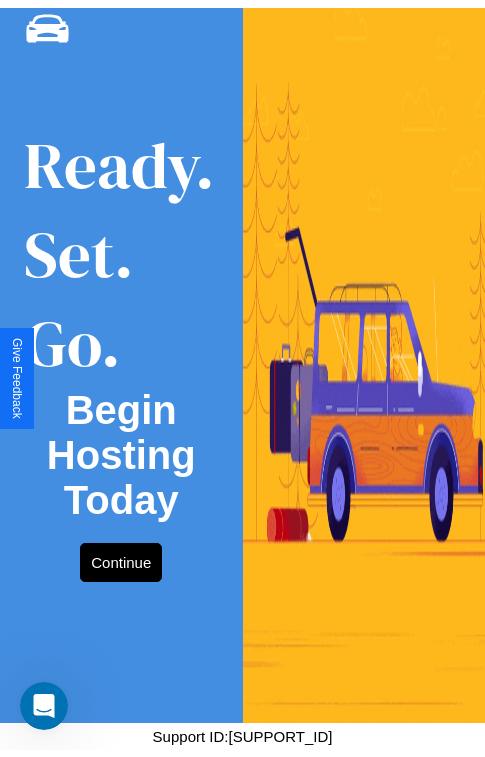 scroll, scrollTop: 0, scrollLeft: 0, axis: both 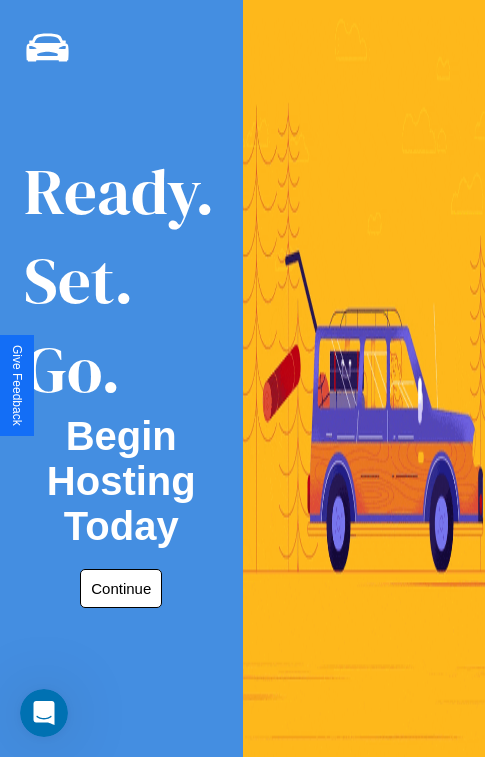 click on "Continue" at bounding box center (121, 588) 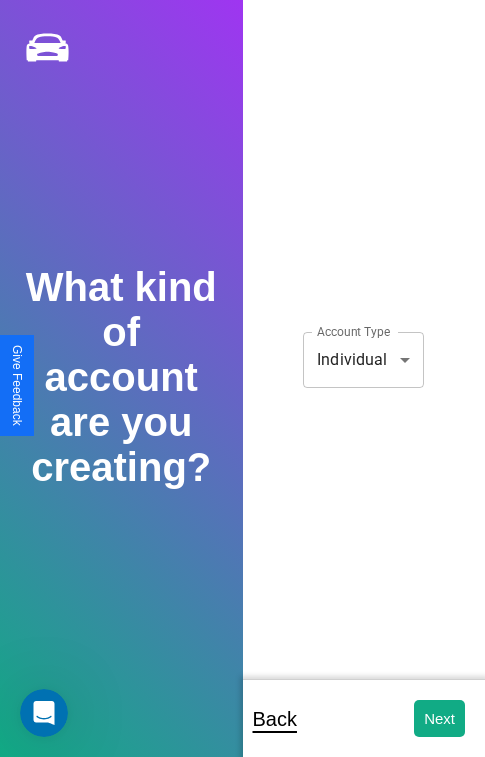 click on "**********" at bounding box center (242, 392) 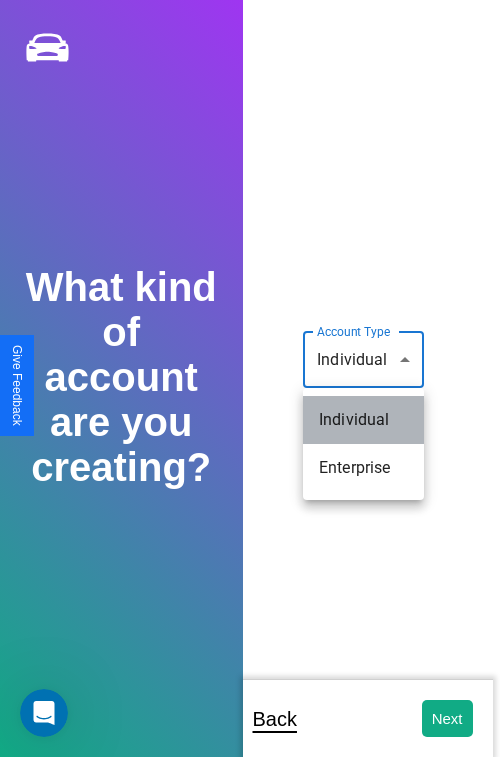 click on "Individual" at bounding box center [363, 420] 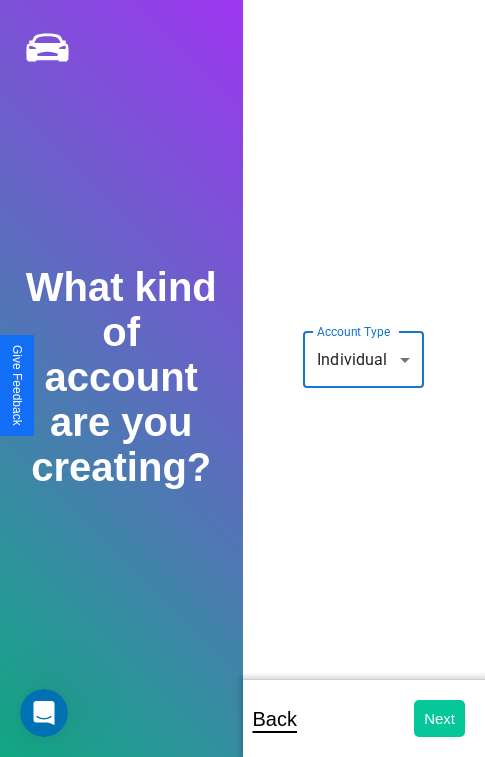 click on "Next" at bounding box center [439, 718] 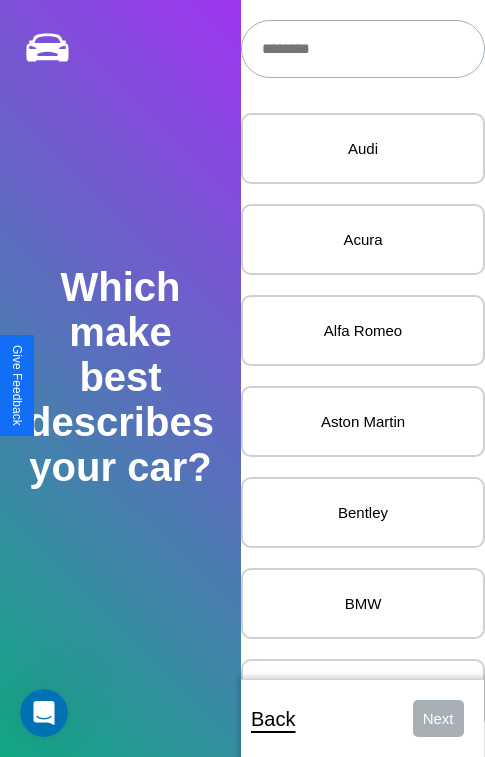 scroll, scrollTop: 27, scrollLeft: 0, axis: vertical 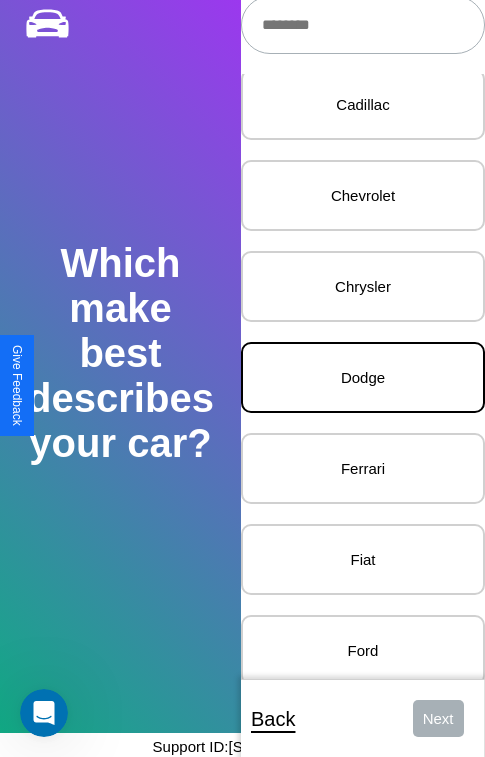 click on "Dodge" at bounding box center [363, 377] 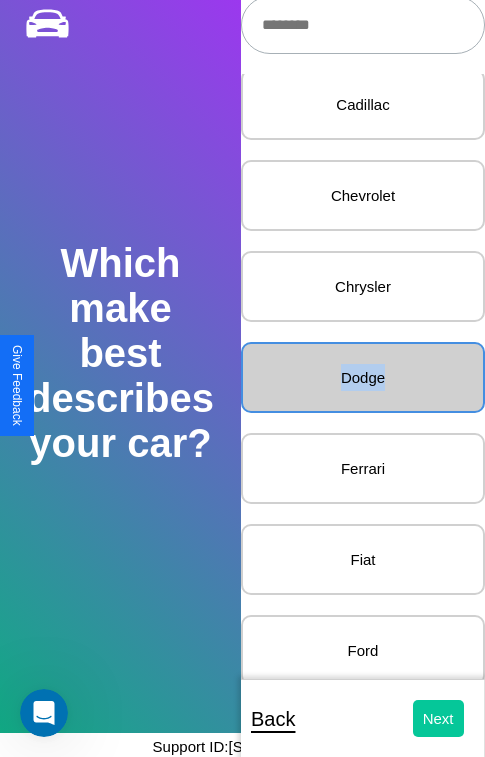 click on "Next" at bounding box center [438, 718] 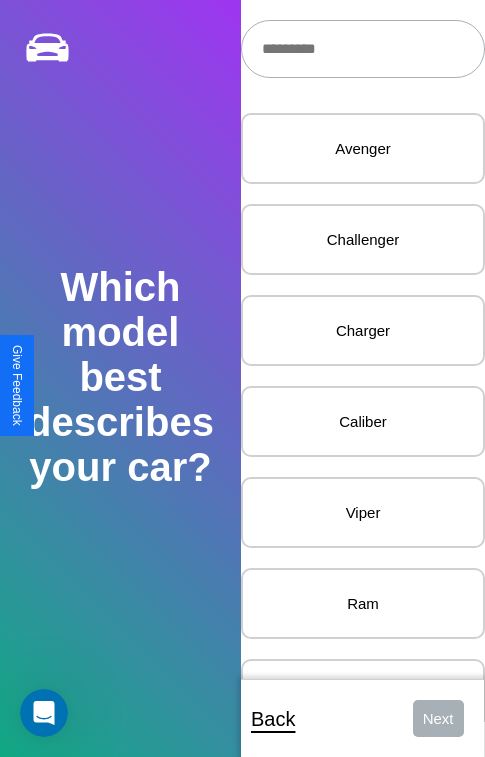 scroll, scrollTop: 27, scrollLeft: 0, axis: vertical 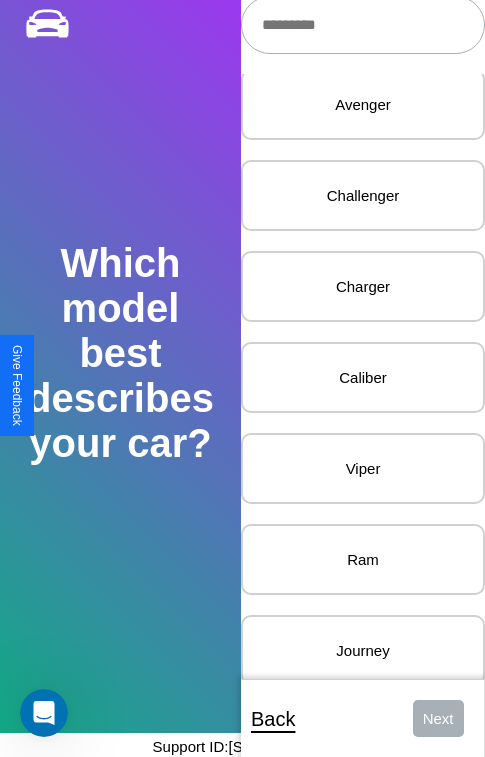 click on "Caliber" at bounding box center [363, 377] 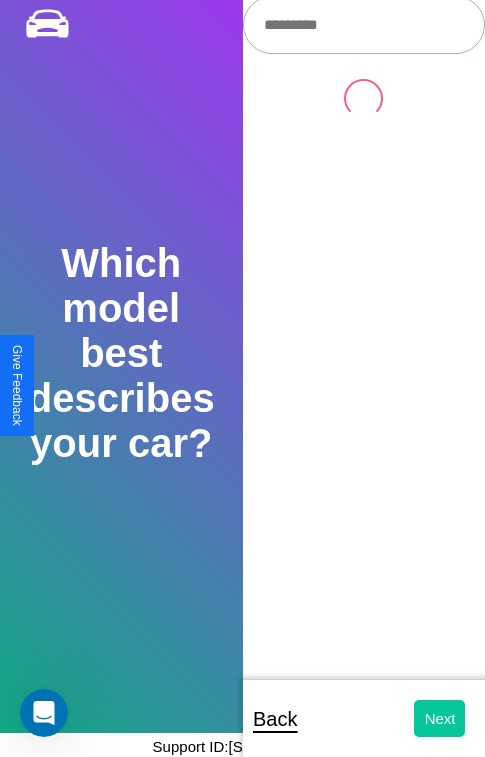 scroll, scrollTop: 0, scrollLeft: 0, axis: both 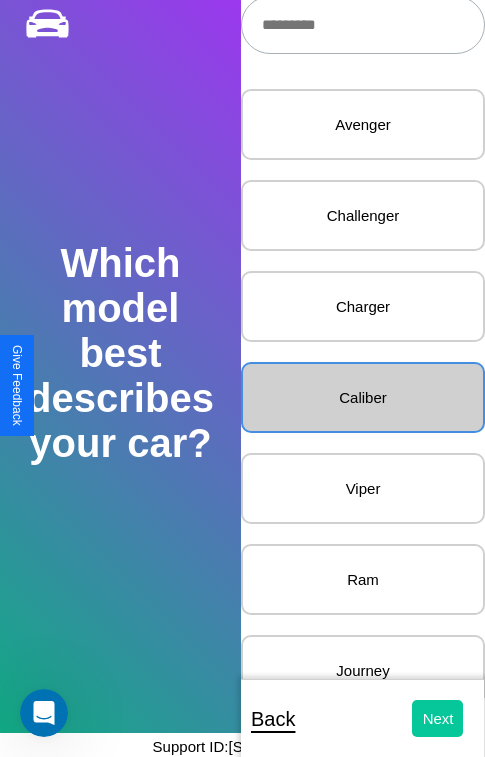 click on "Next" at bounding box center [438, 718] 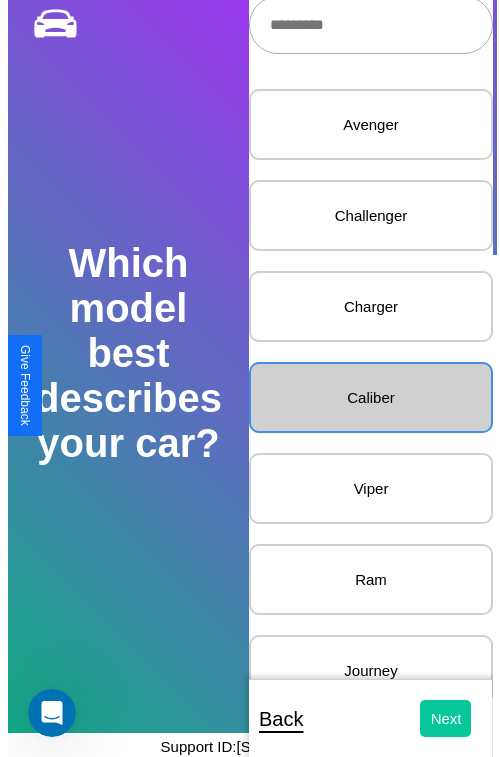 scroll, scrollTop: 0, scrollLeft: 0, axis: both 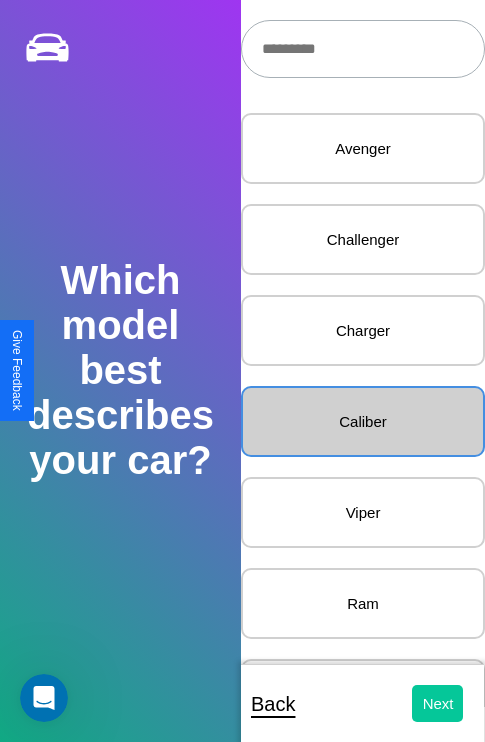 select on "*****" 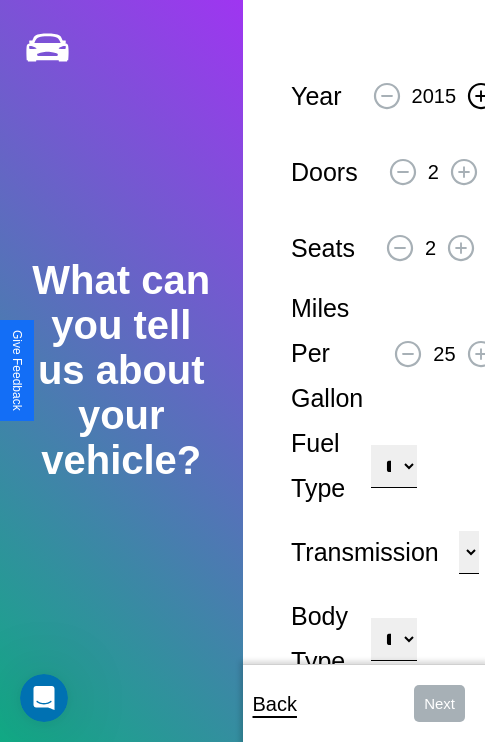 click 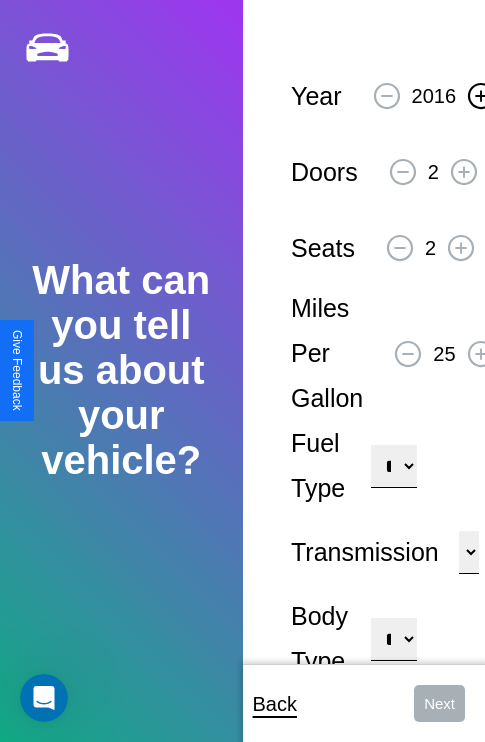 click 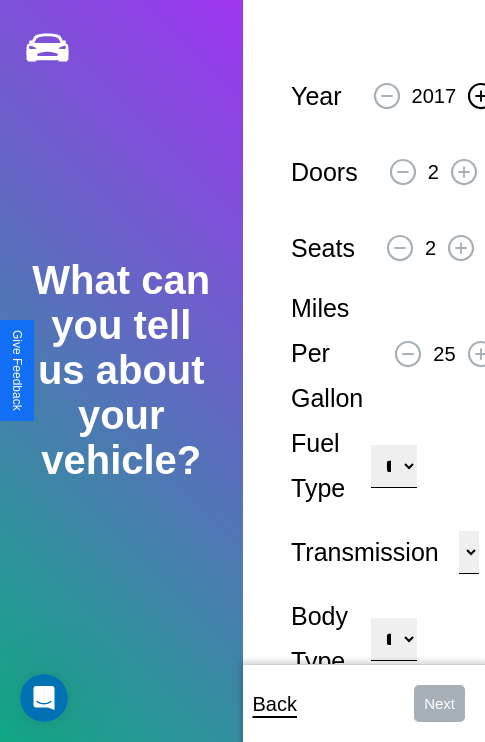 click 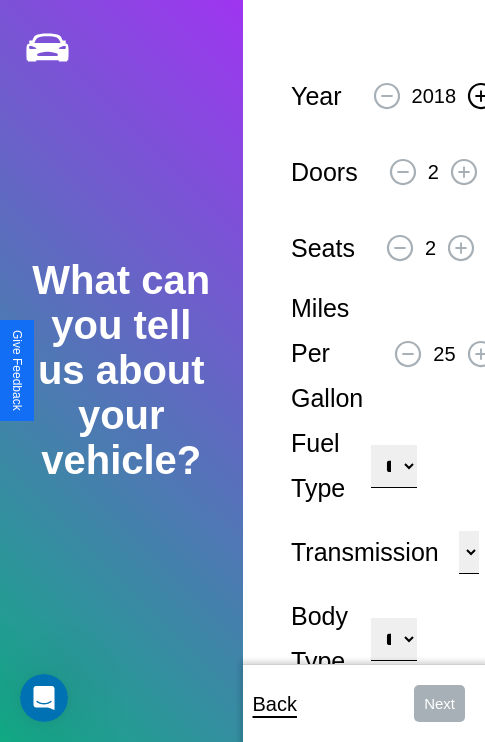 click 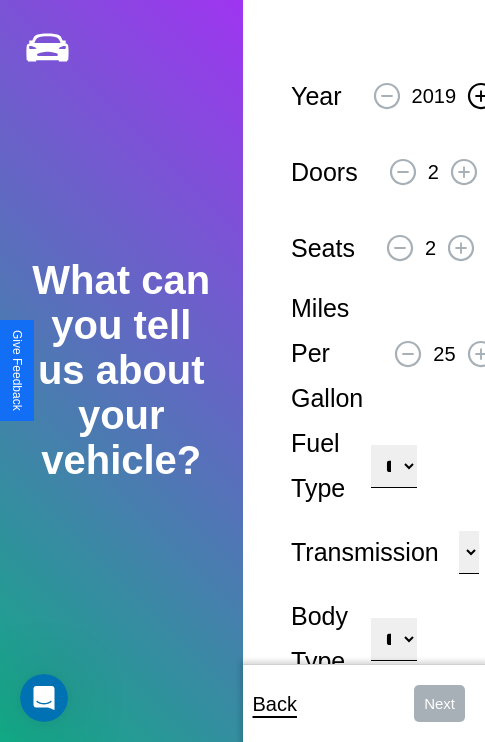 click 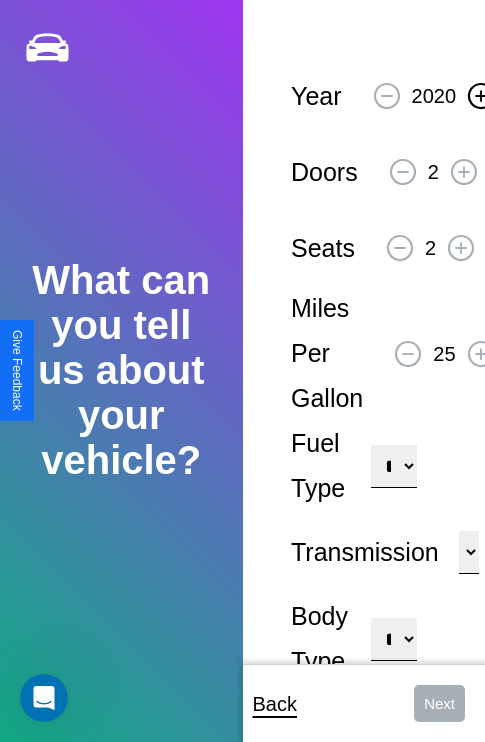 click 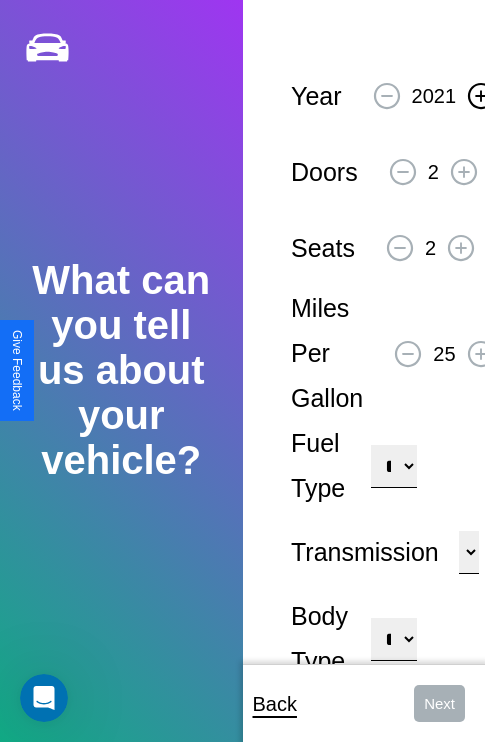 click 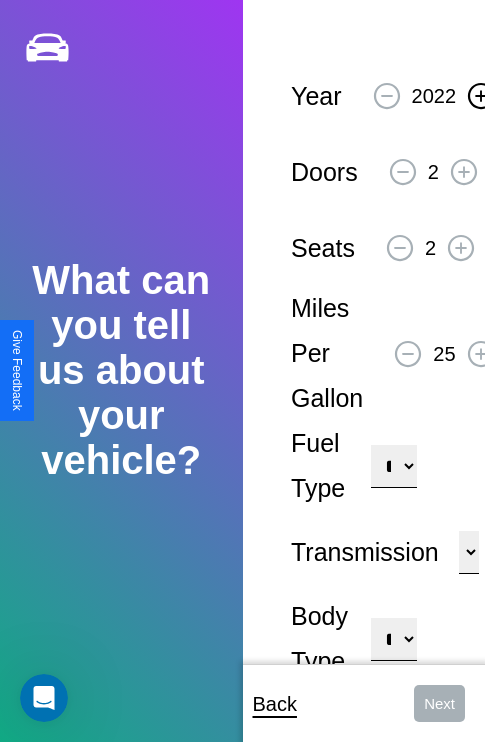 click 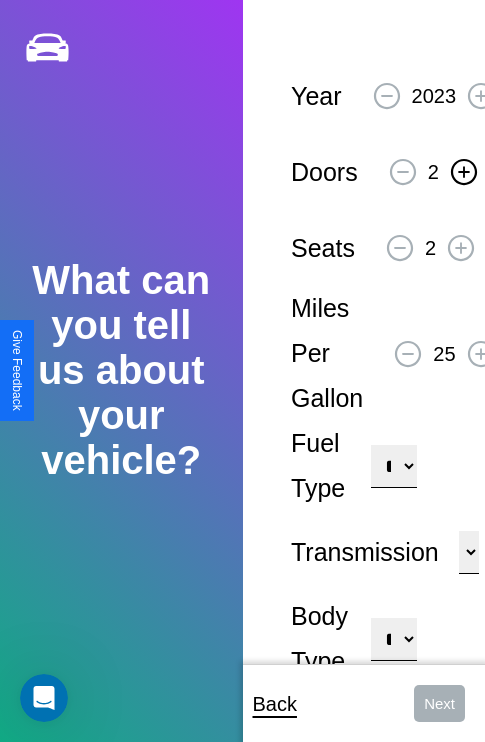 click 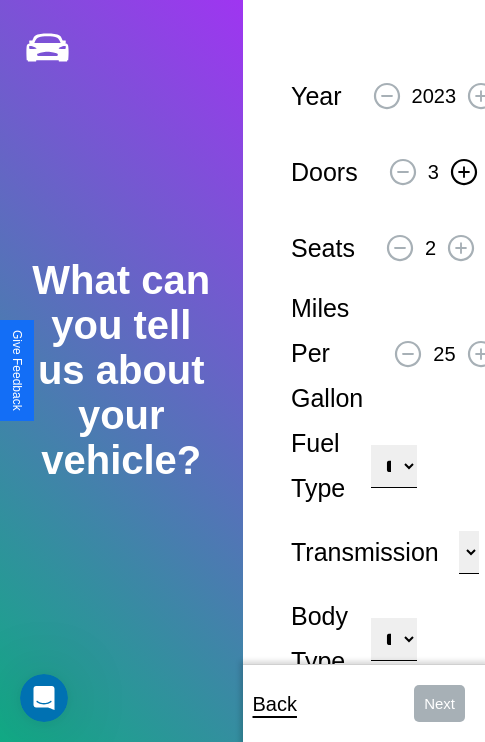 click 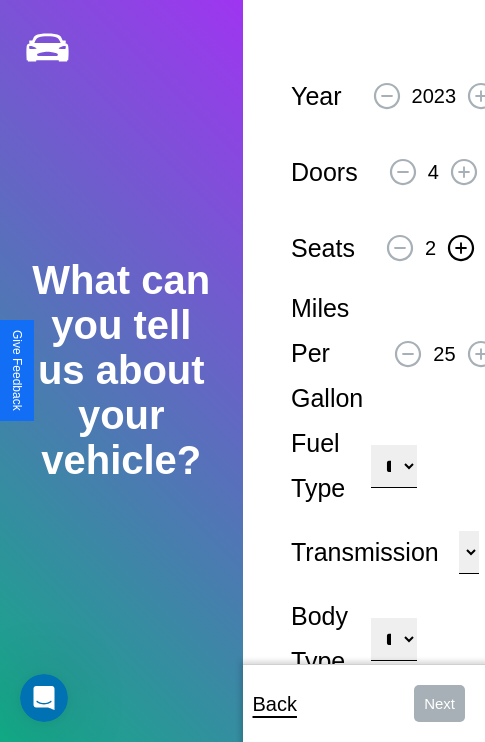 click 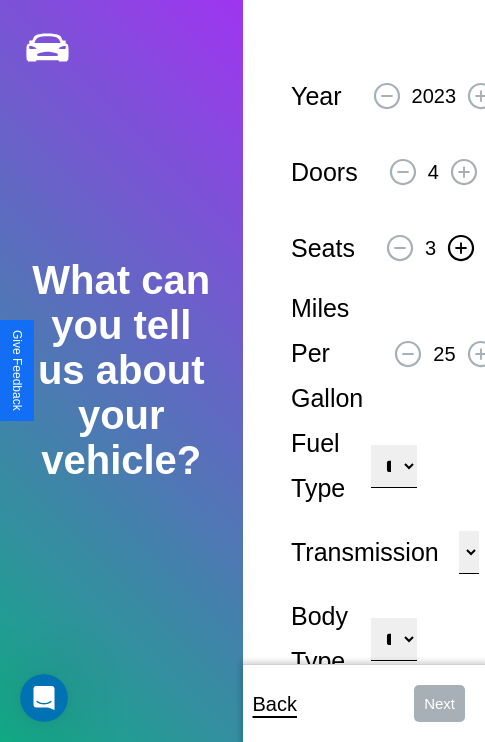 click 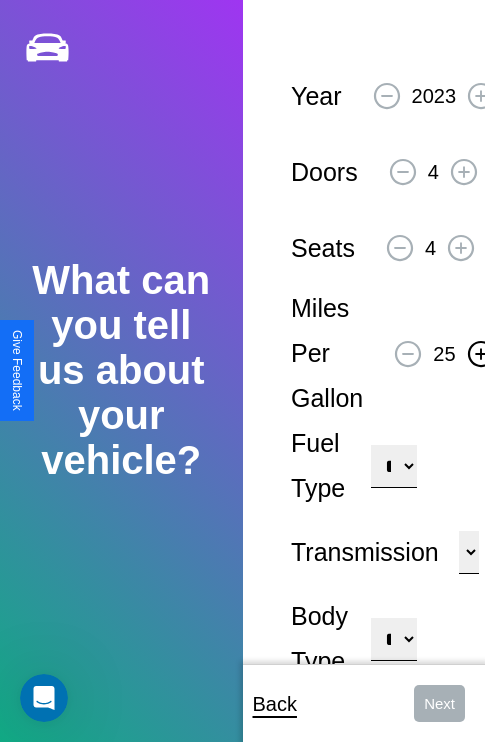 click 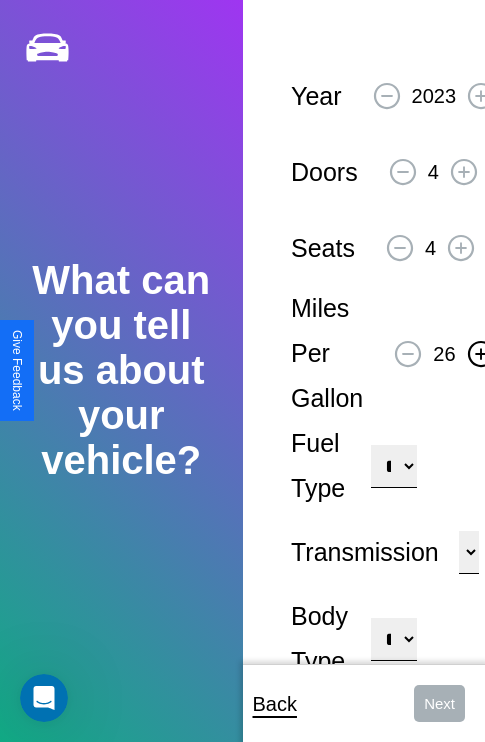 click 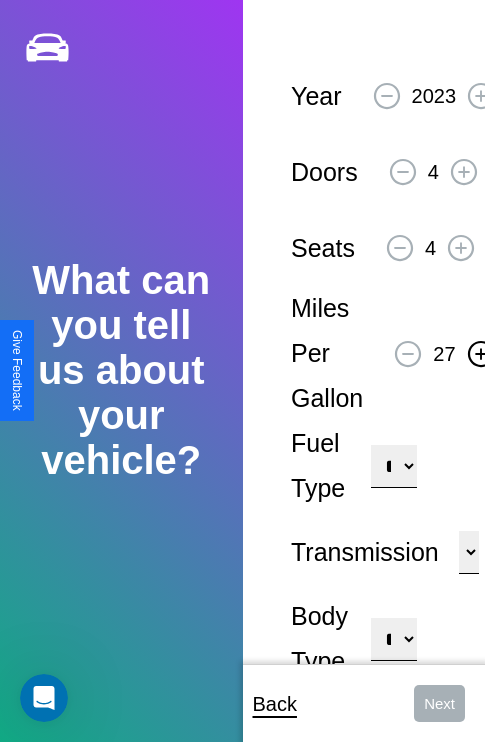 click 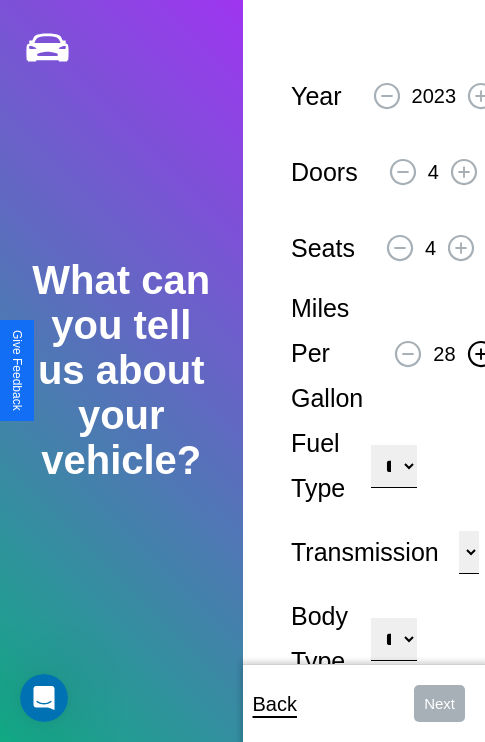 click 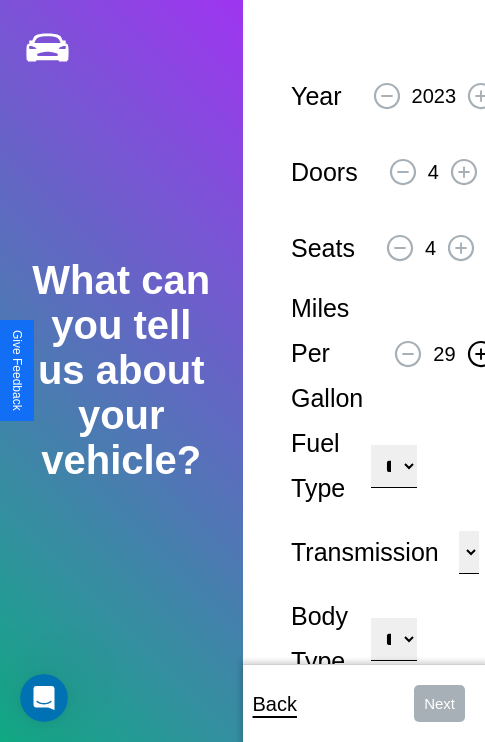 click 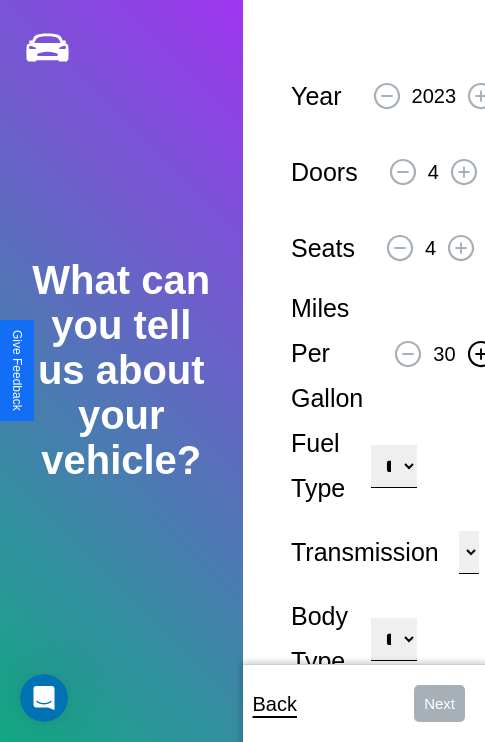 click 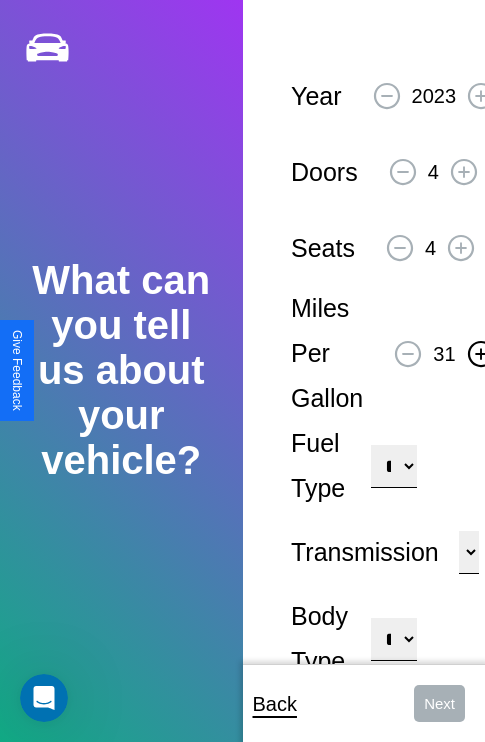 click on "**********" at bounding box center (393, 466) 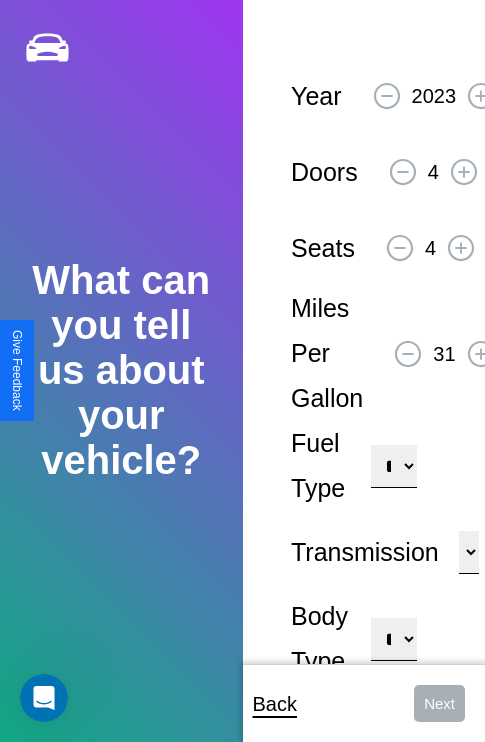 select on "********" 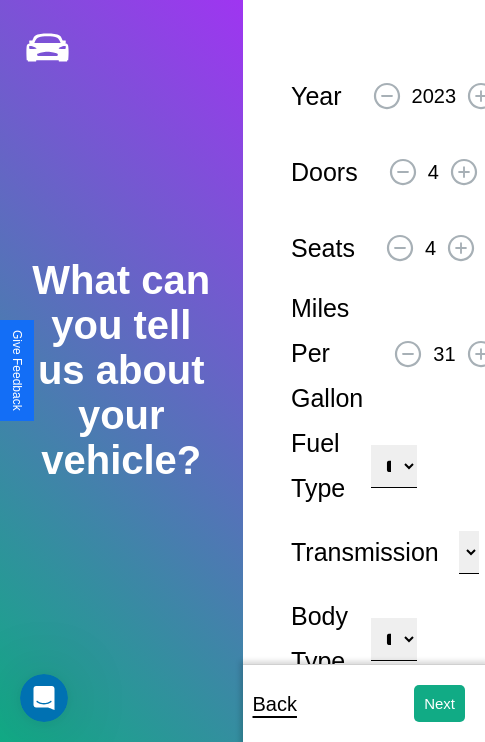 click on "**********" at bounding box center [393, 639] 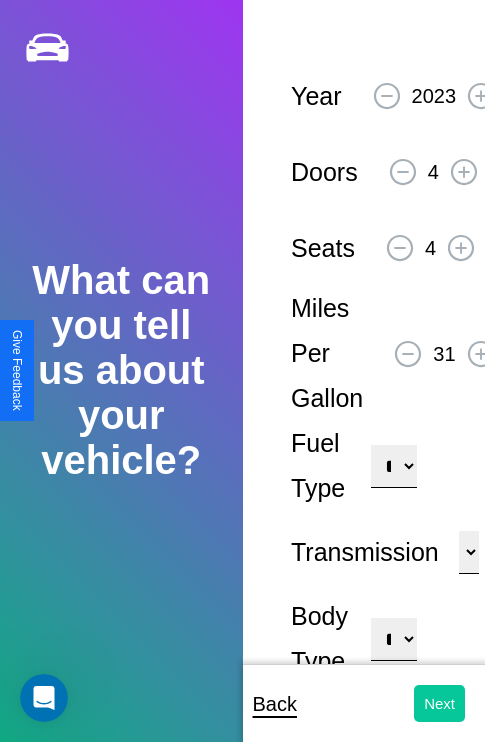 click on "Next" at bounding box center [439, 703] 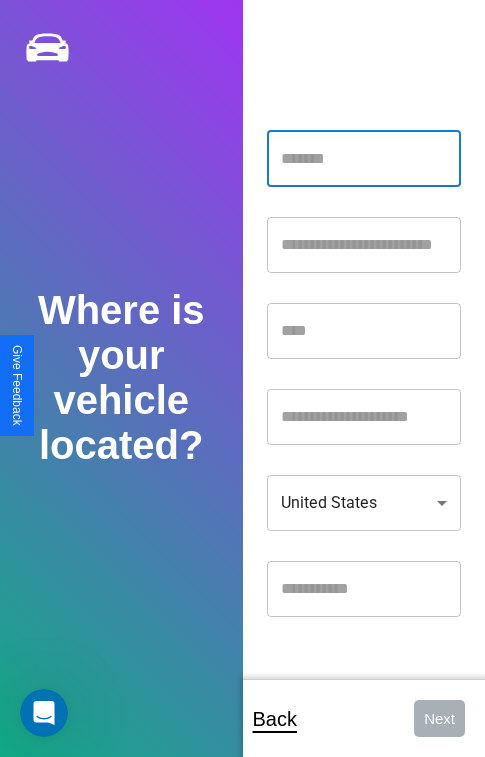 click at bounding box center (364, 159) 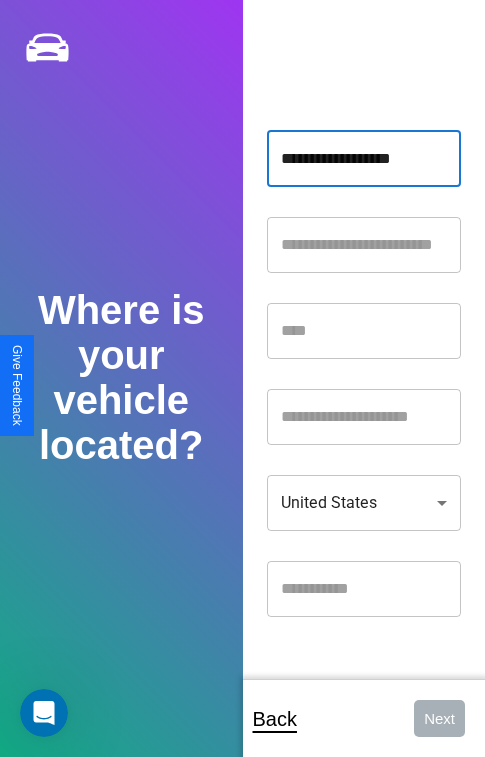type on "**********" 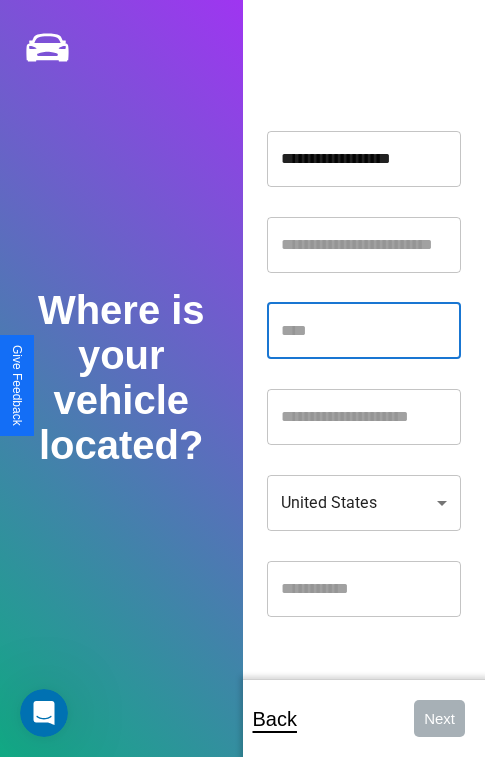 click at bounding box center (364, 331) 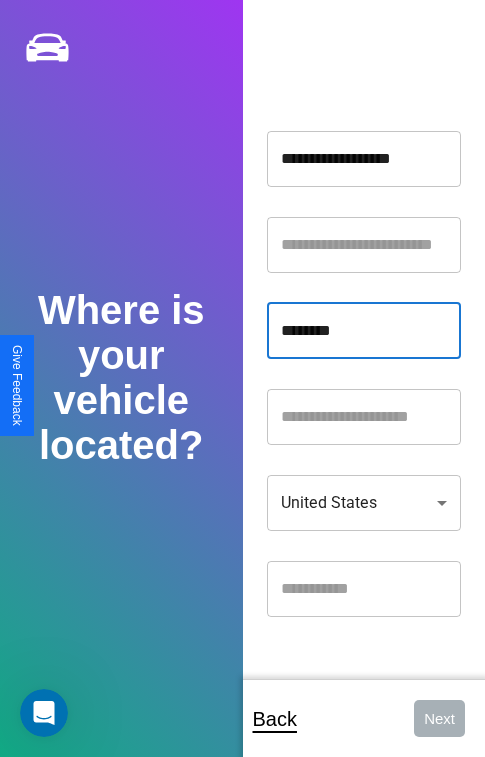 type on "********" 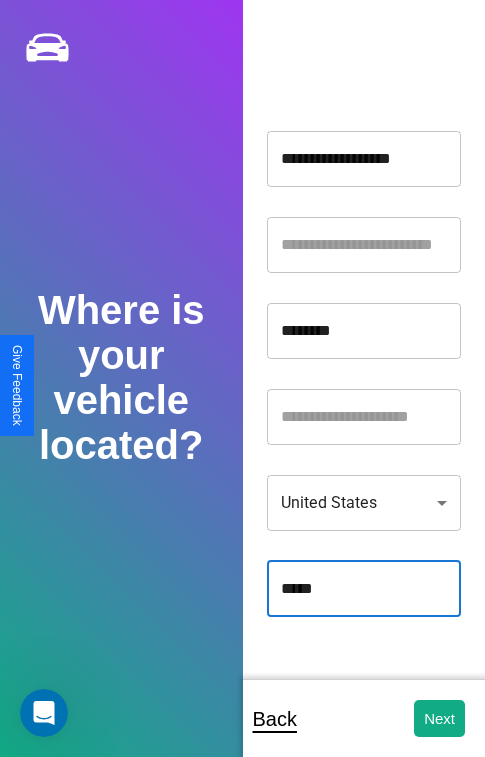 type on "*****" 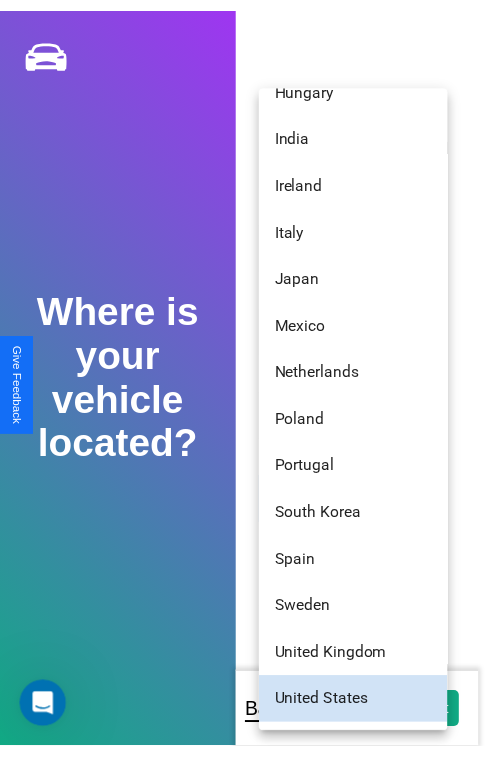 scroll, scrollTop: 440, scrollLeft: 0, axis: vertical 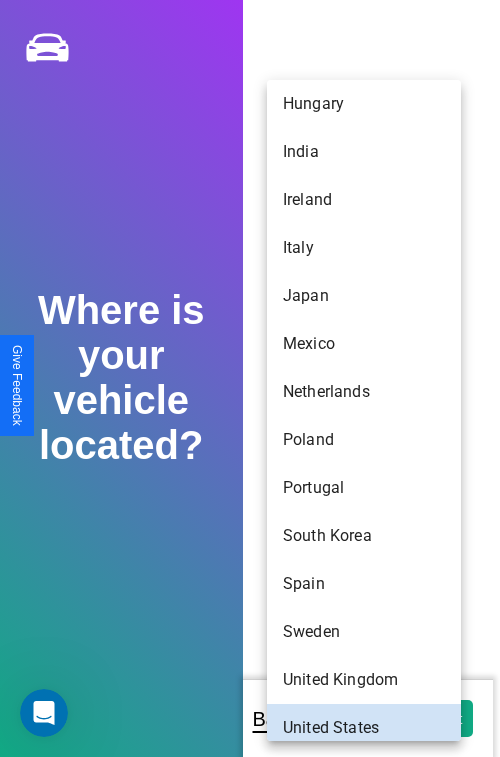 click on "Hungary" at bounding box center [364, 104] 